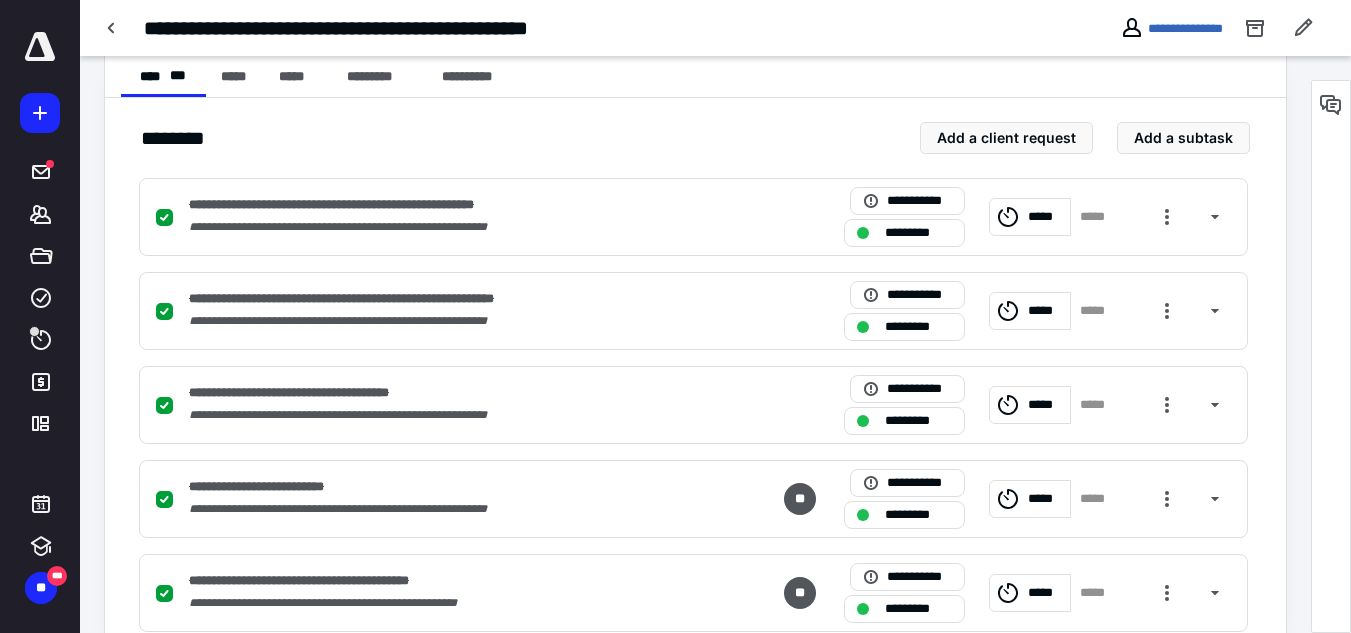 scroll, scrollTop: 0, scrollLeft: 0, axis: both 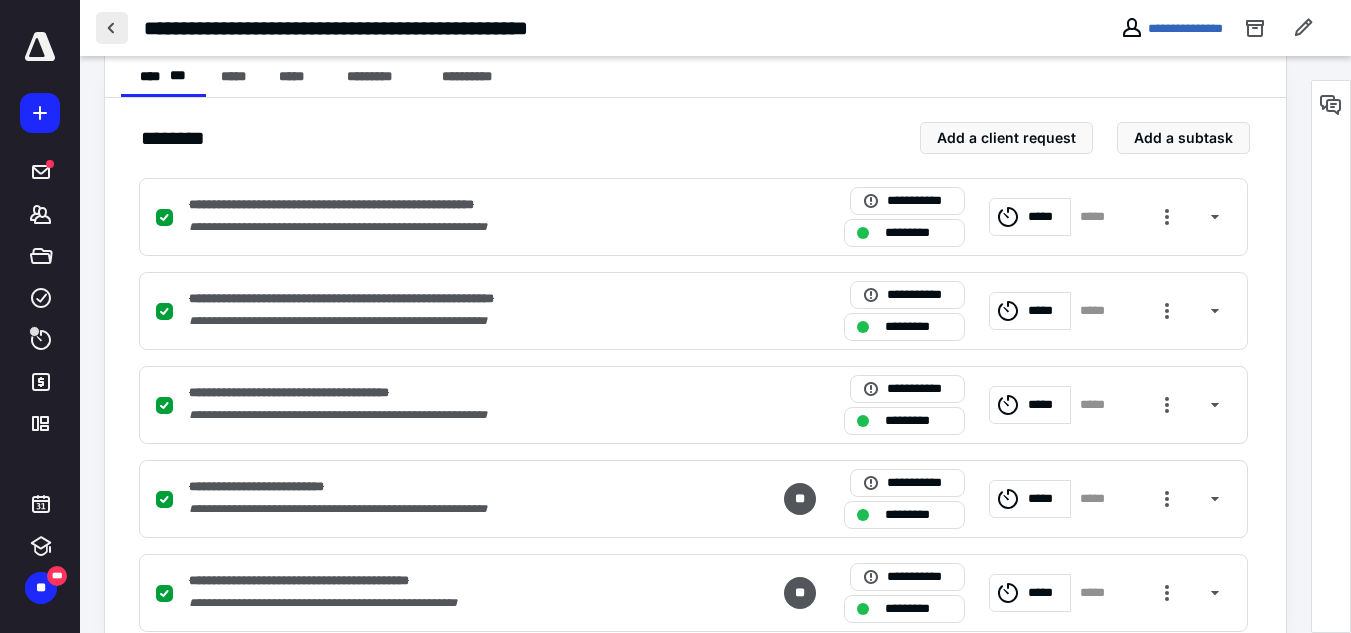 click at bounding box center (112, 28) 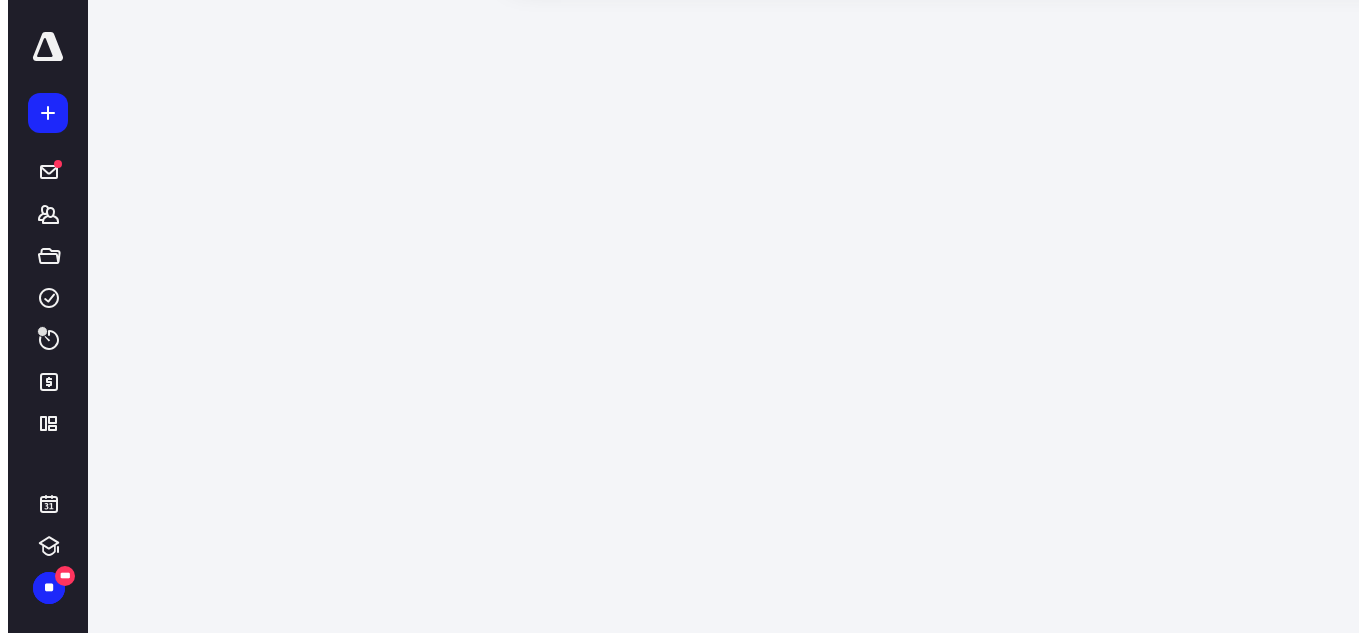 scroll, scrollTop: 0, scrollLeft: 0, axis: both 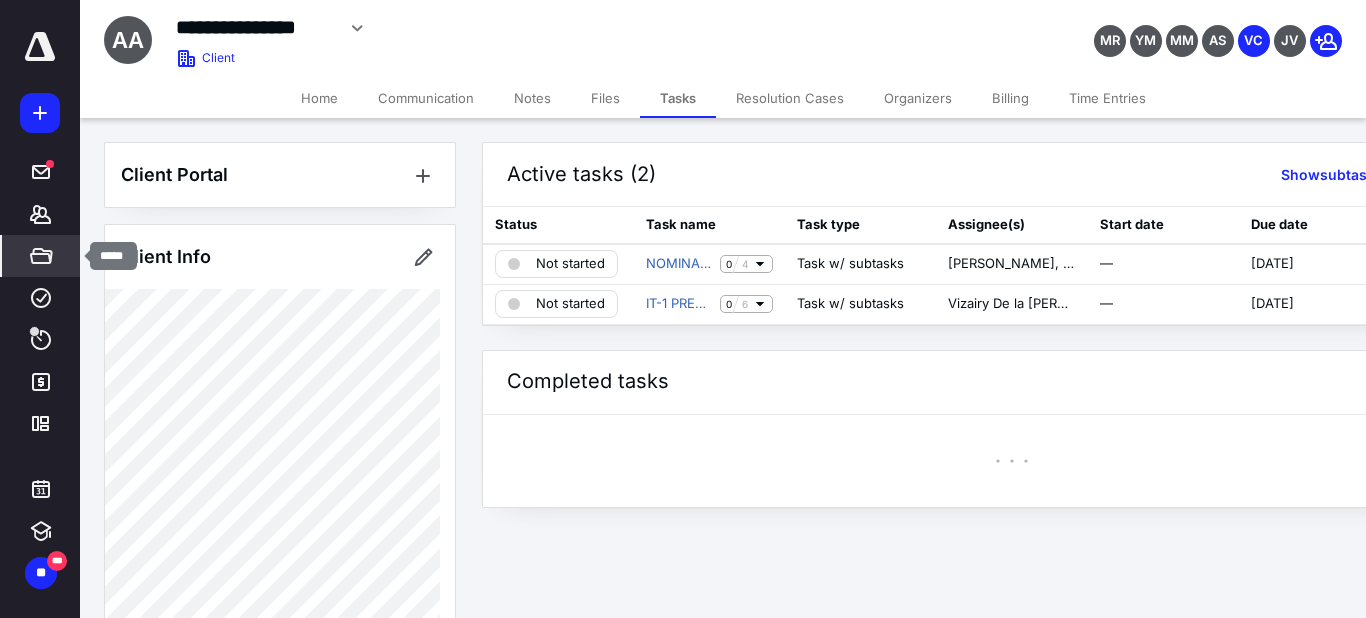 click 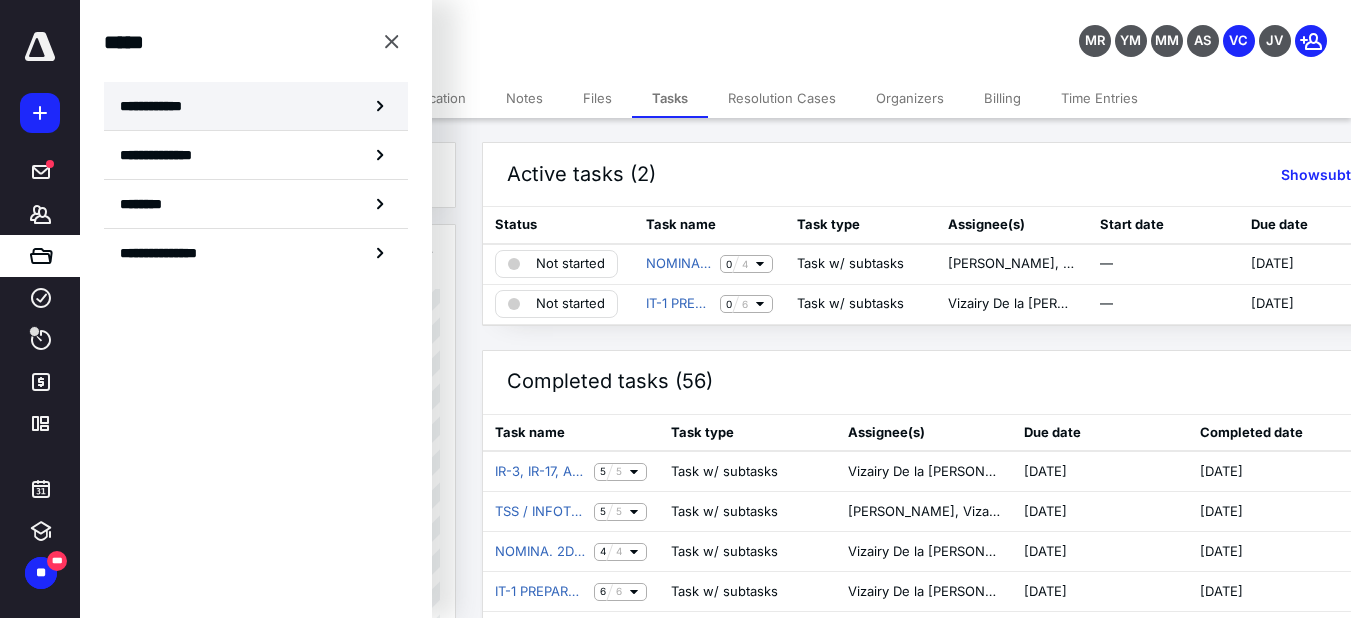 click on "**********" at bounding box center (157, 106) 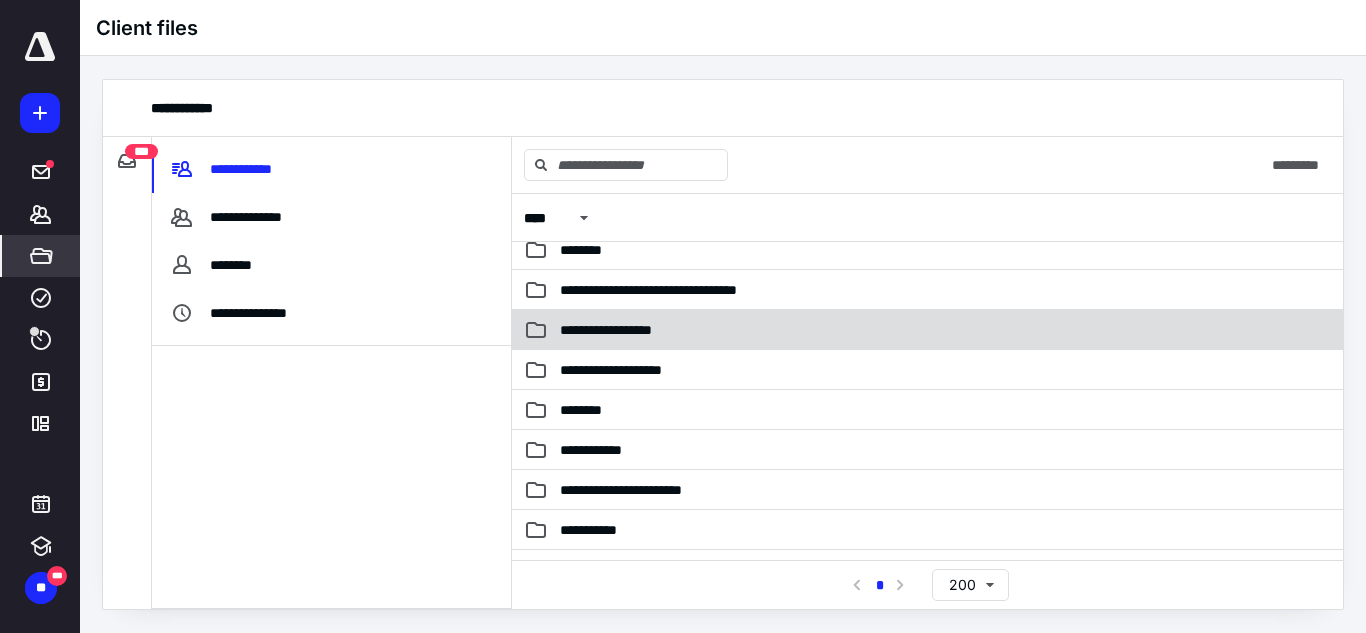 scroll, scrollTop: 300, scrollLeft: 0, axis: vertical 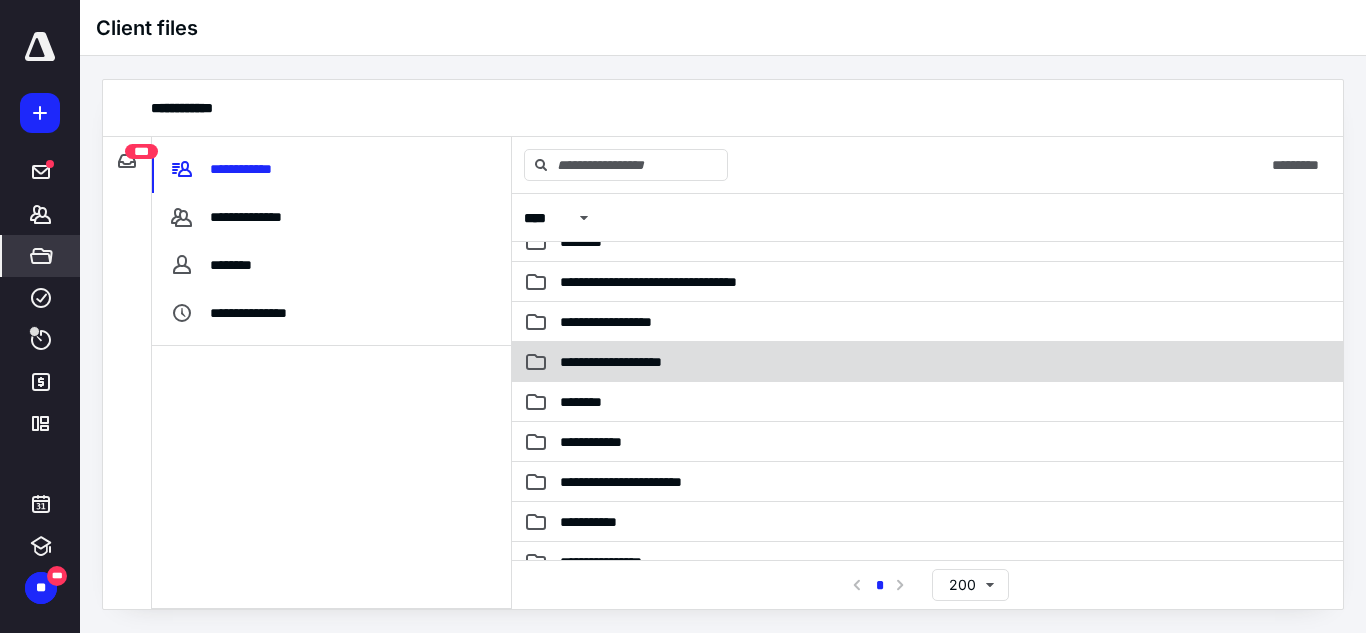 click on "**********" at bounding box center (641, 362) 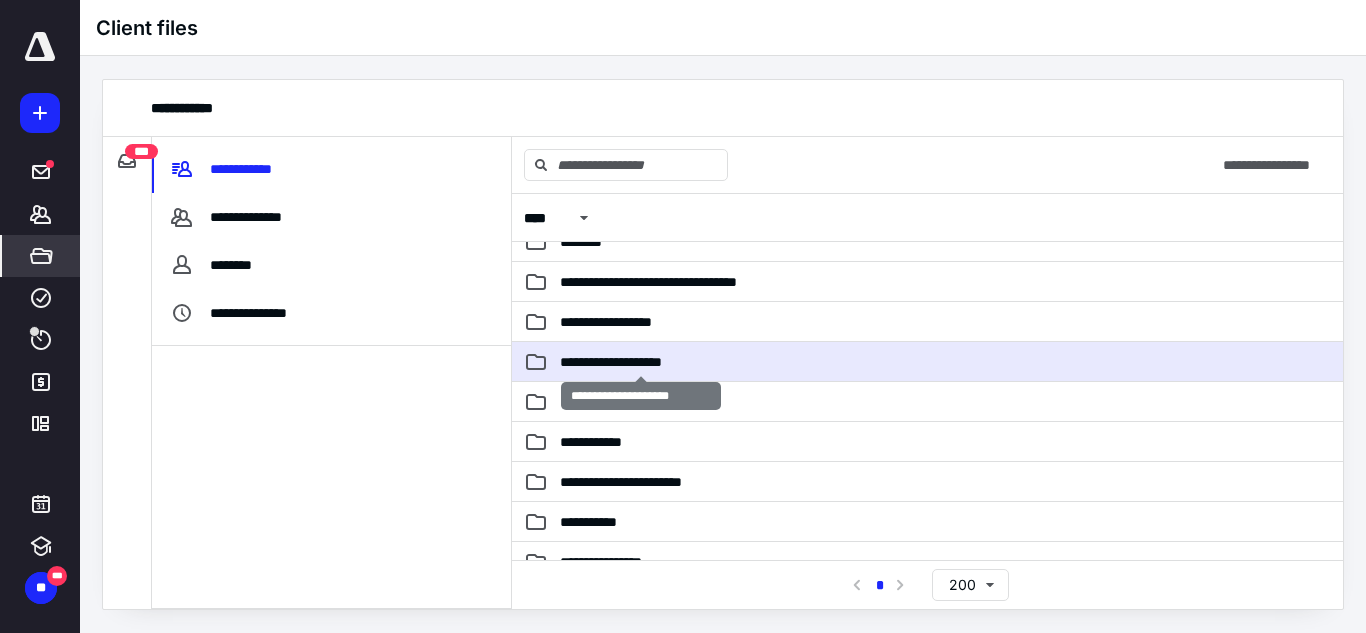 click on "**********" at bounding box center (641, 362) 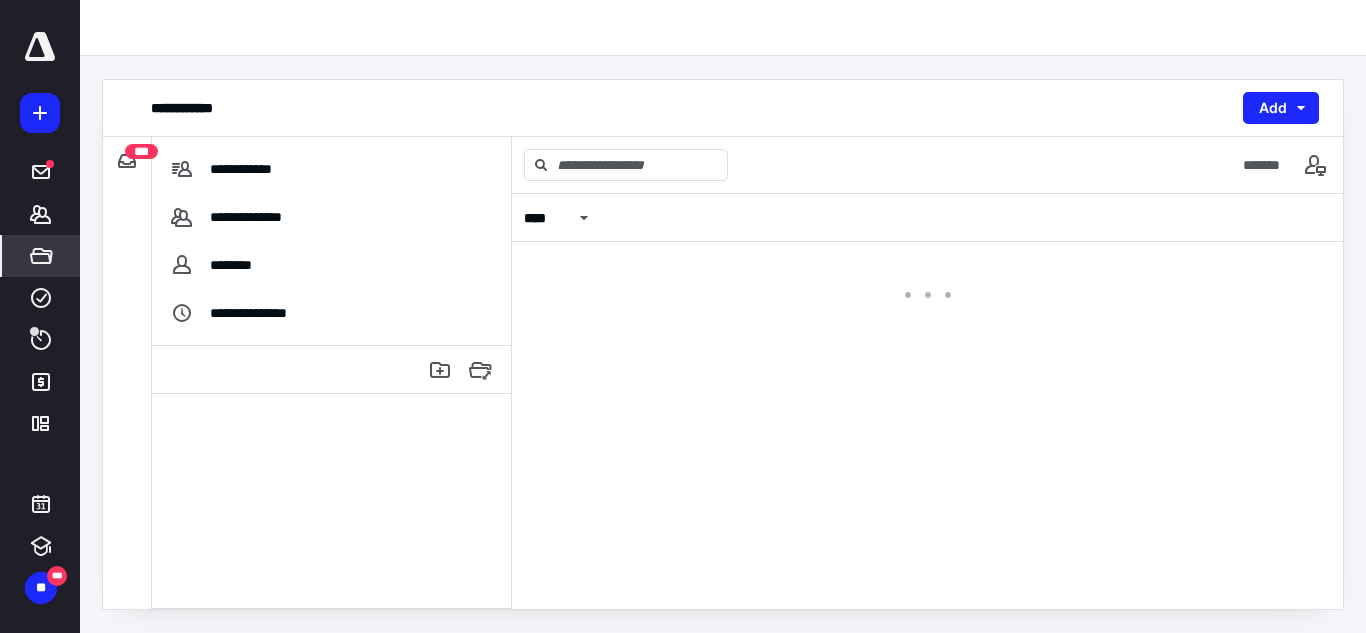 scroll, scrollTop: 0, scrollLeft: 0, axis: both 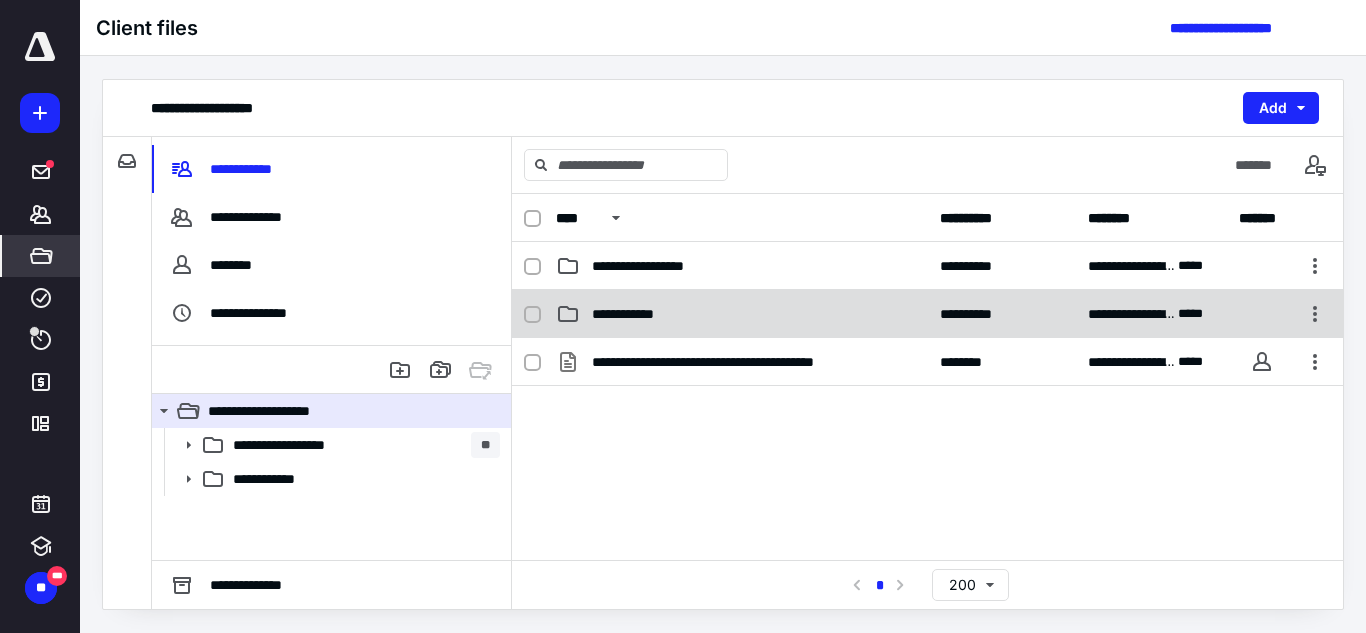 click on "**********" at bounding box center (643, 314) 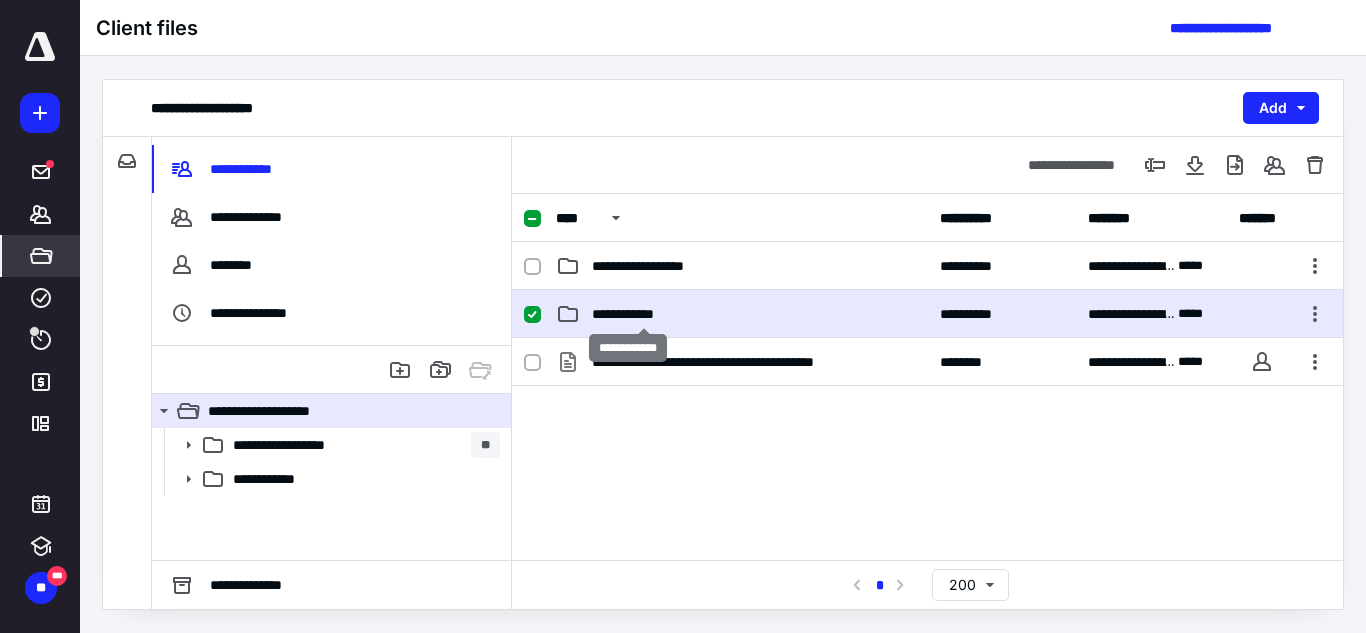 click on "**********" at bounding box center [643, 314] 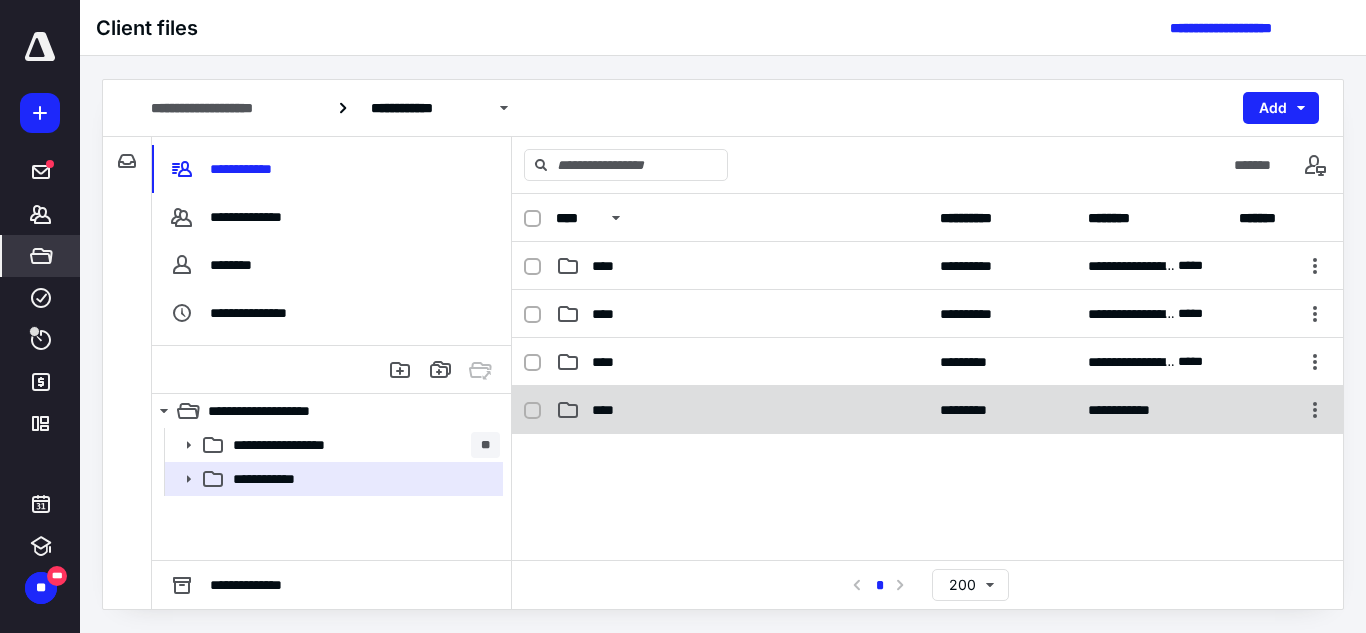 click on "****" at bounding box center [742, 410] 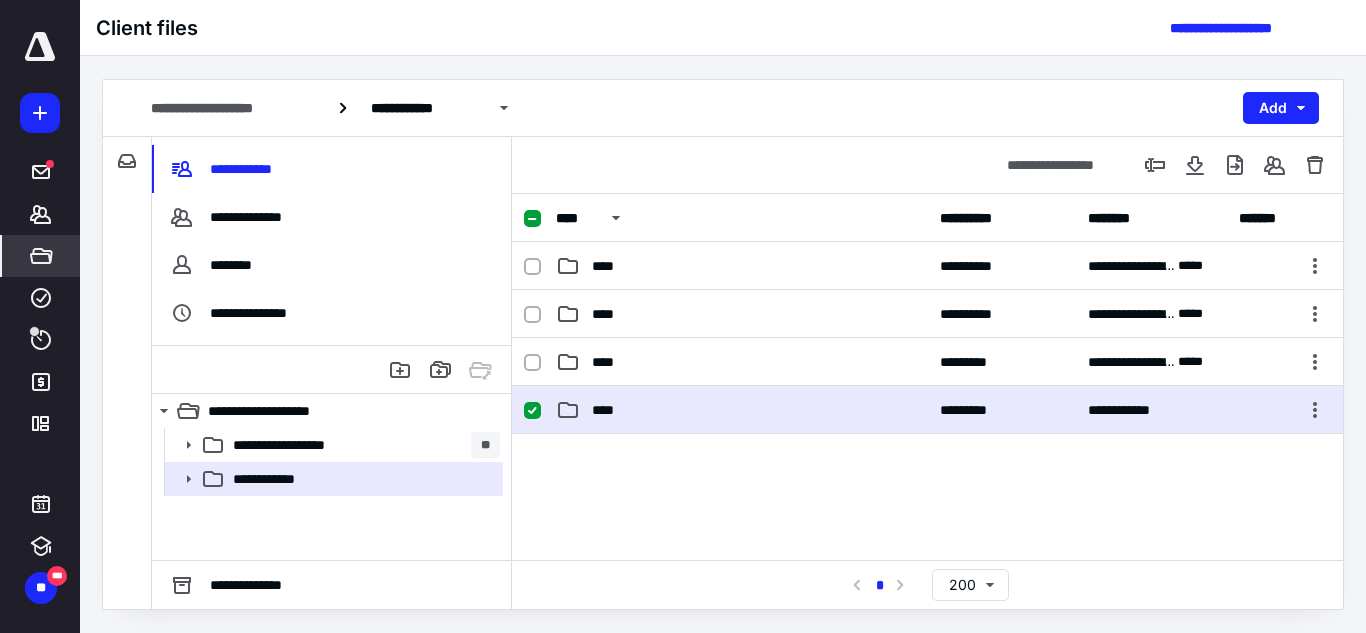 click on "****" at bounding box center [742, 410] 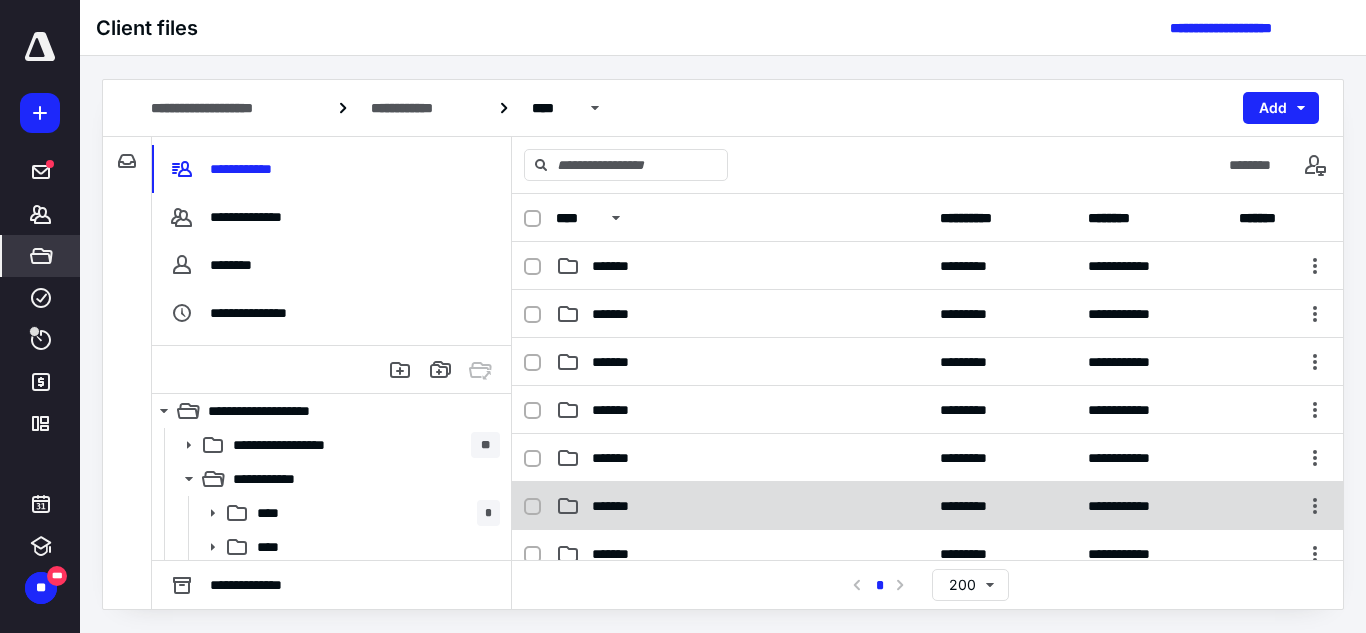 click on "*******" at bounding box center (742, 506) 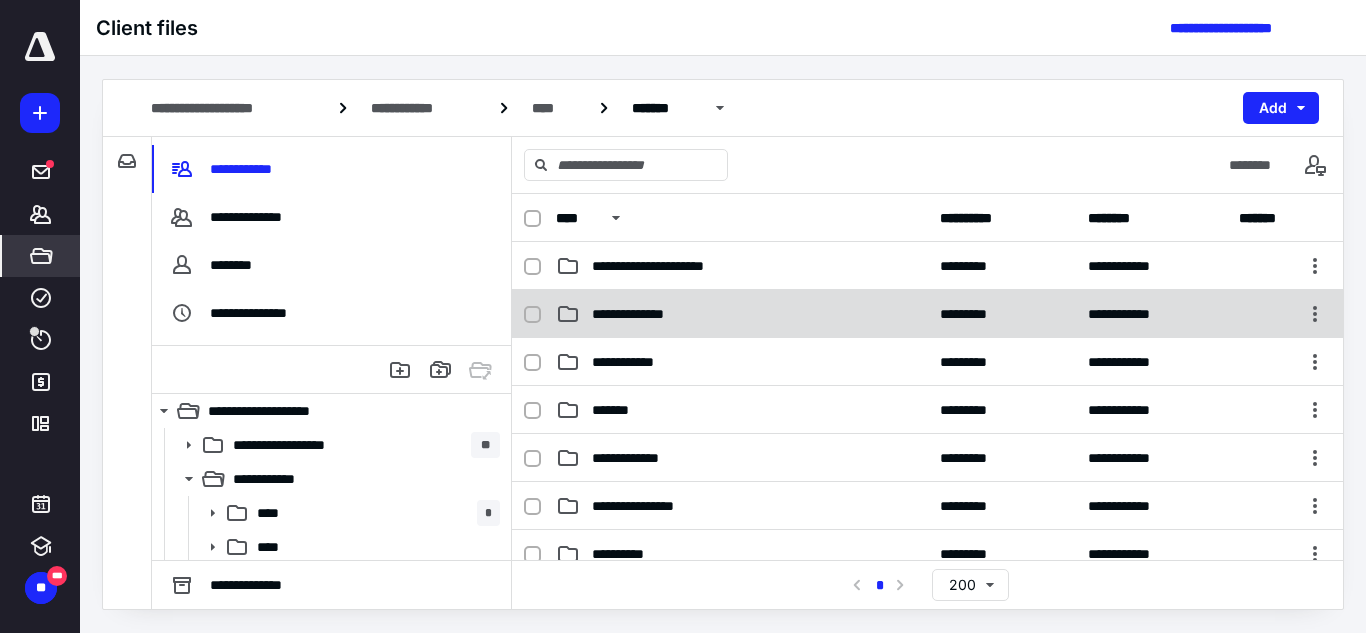 click on "**********" at bounding box center [742, 314] 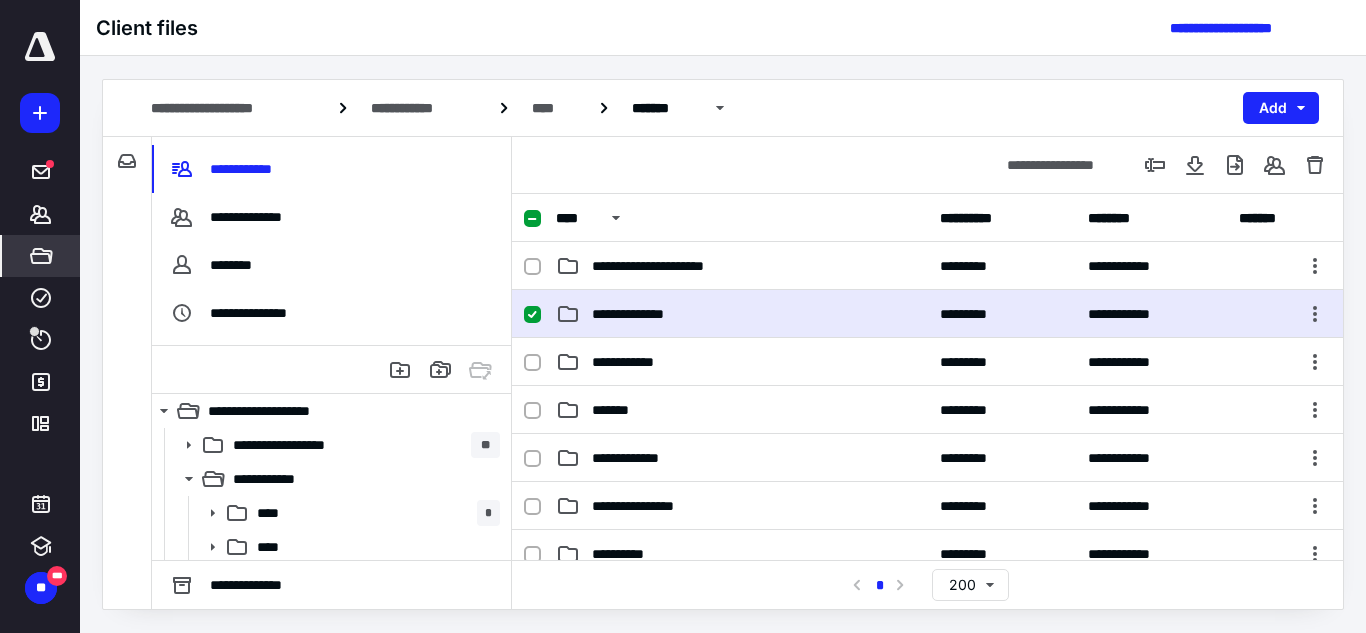 click on "**********" at bounding box center [742, 314] 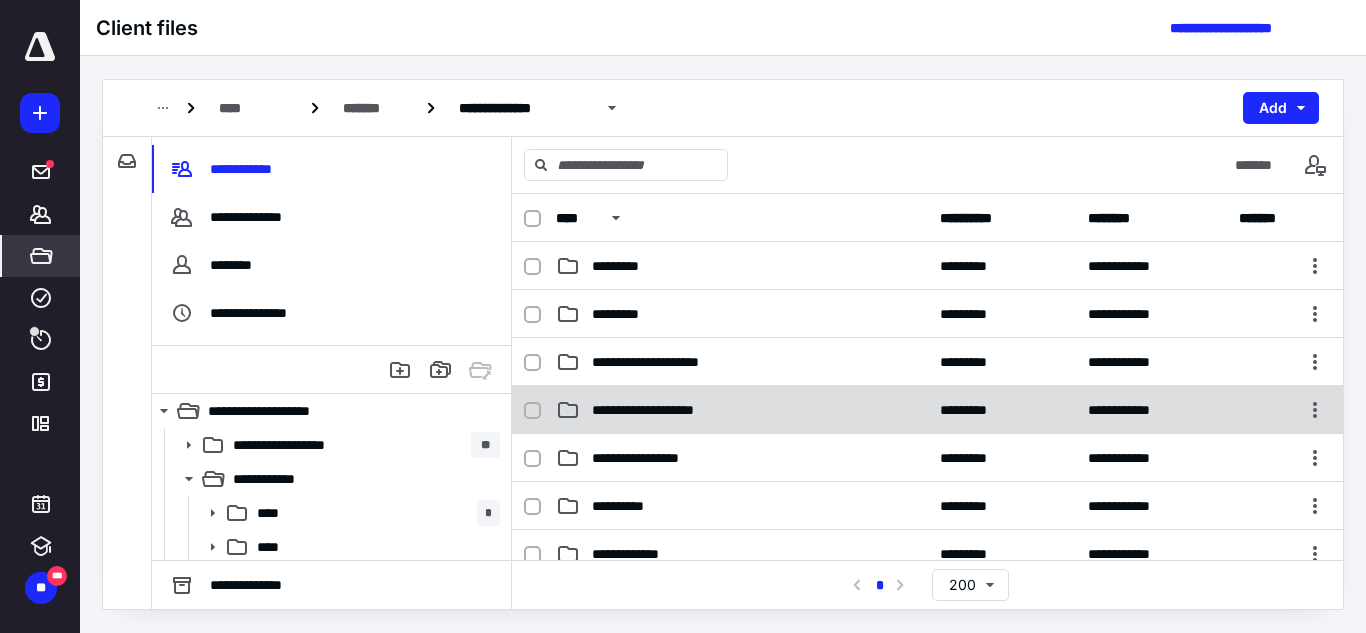 click on "**********" at bounding box center (678, 410) 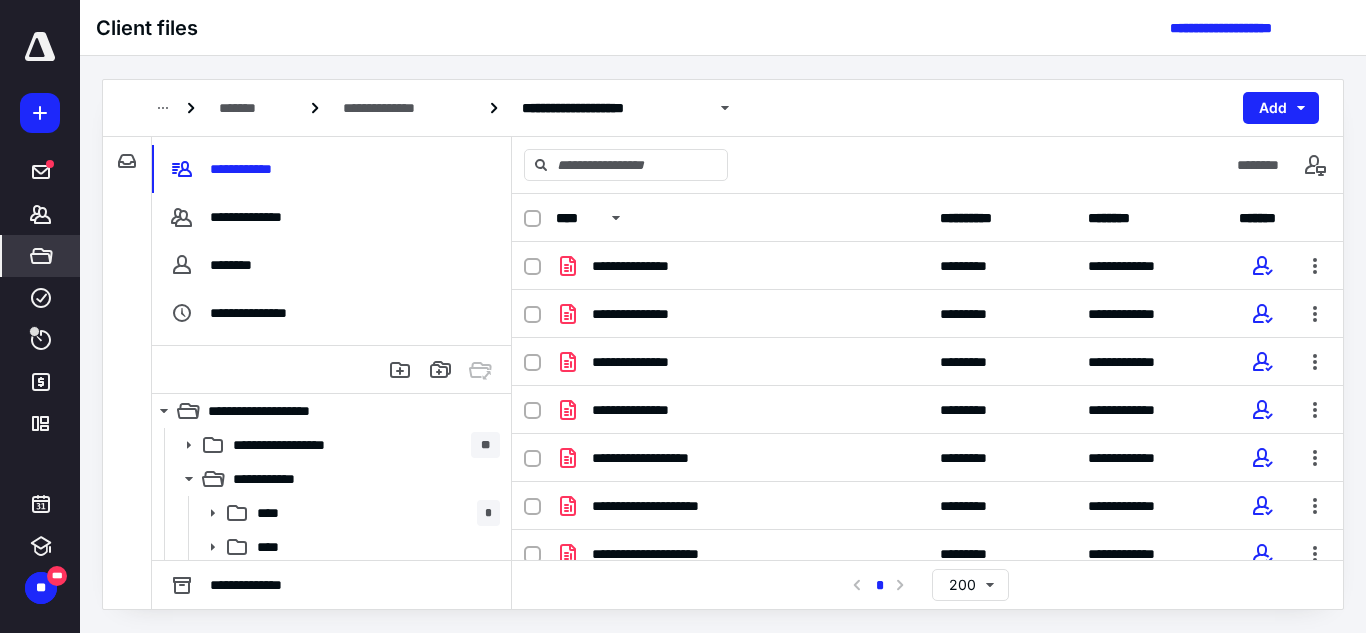 click at bounding box center [532, 219] 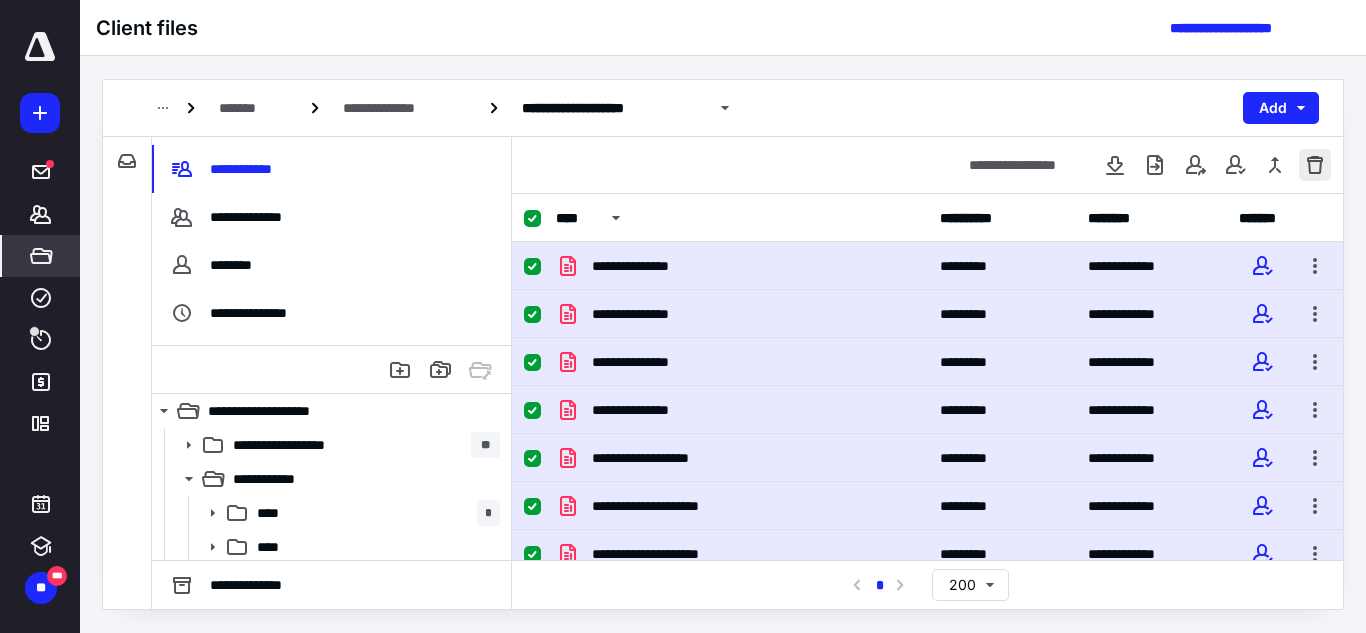 click at bounding box center [1315, 165] 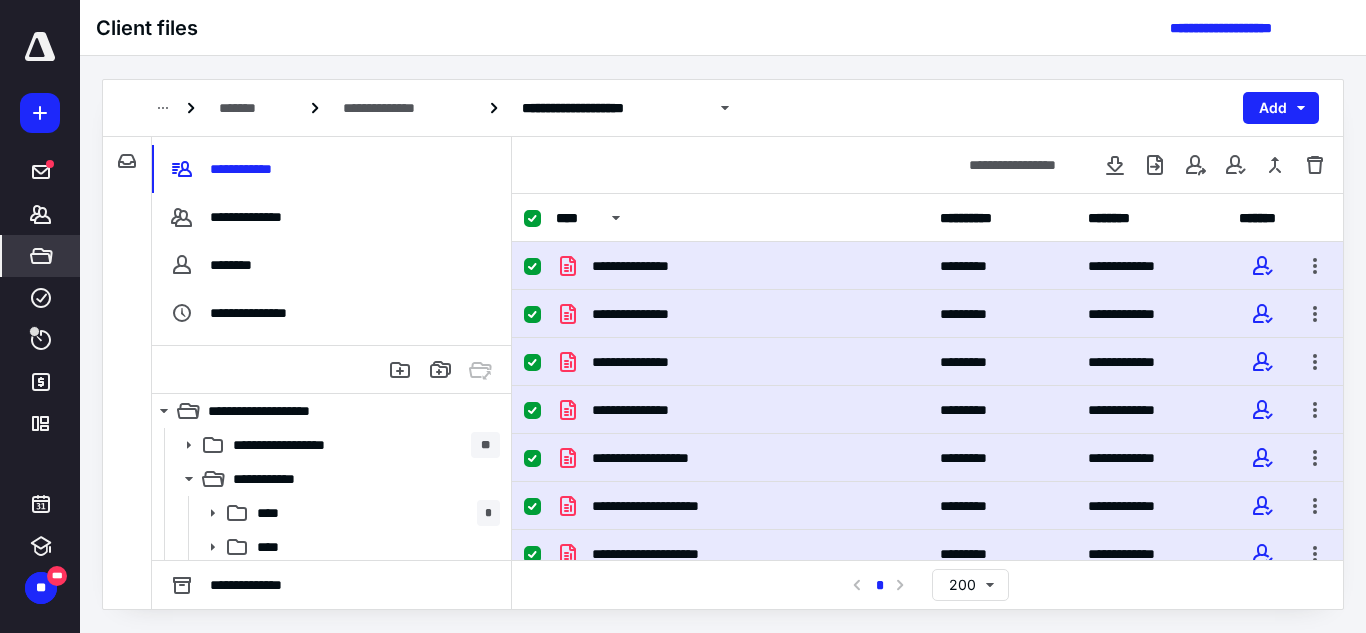 checkbox on "false" 